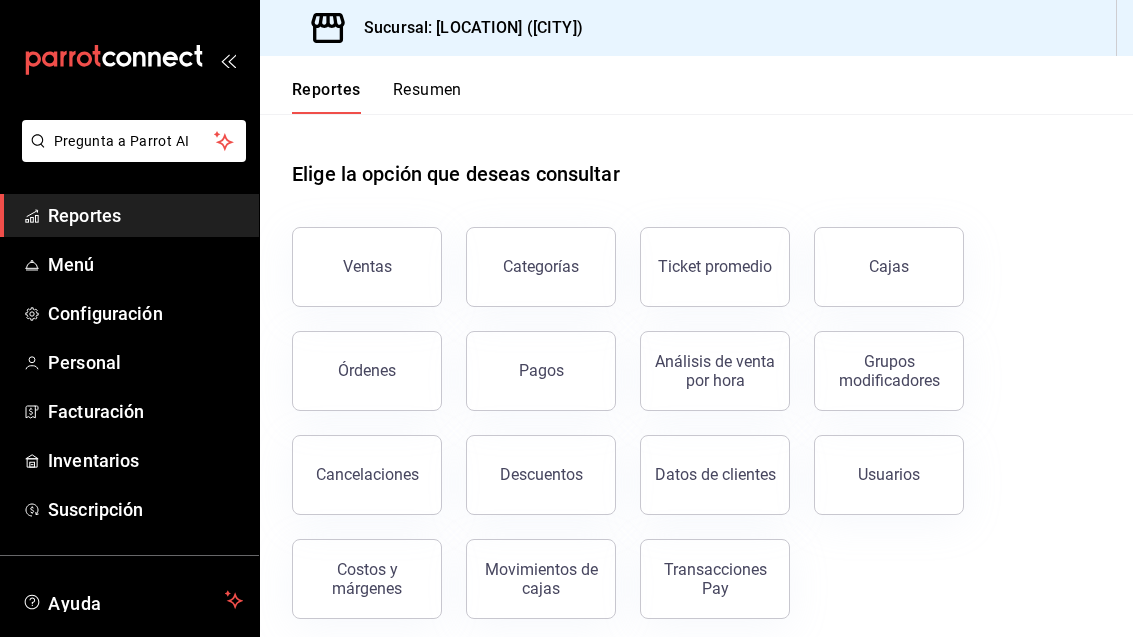 scroll, scrollTop: 64, scrollLeft: 0, axis: vertical 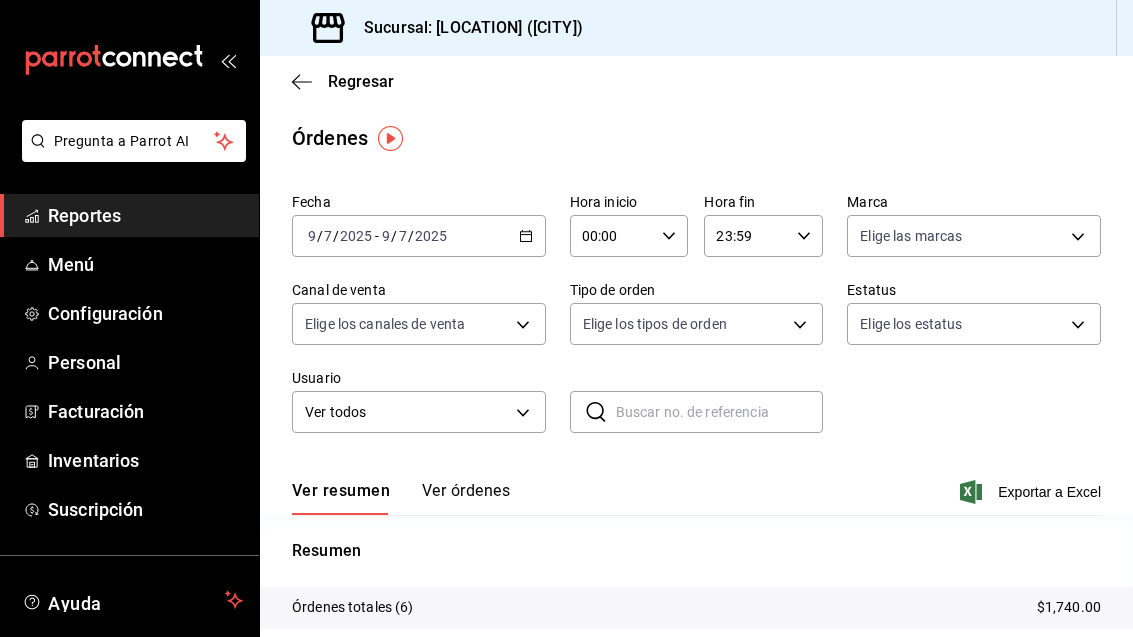 click on "2025-07-09 9 / 7 / 2025 - 2025-07-09 9 / 7 / 2025" at bounding box center (419, 236) 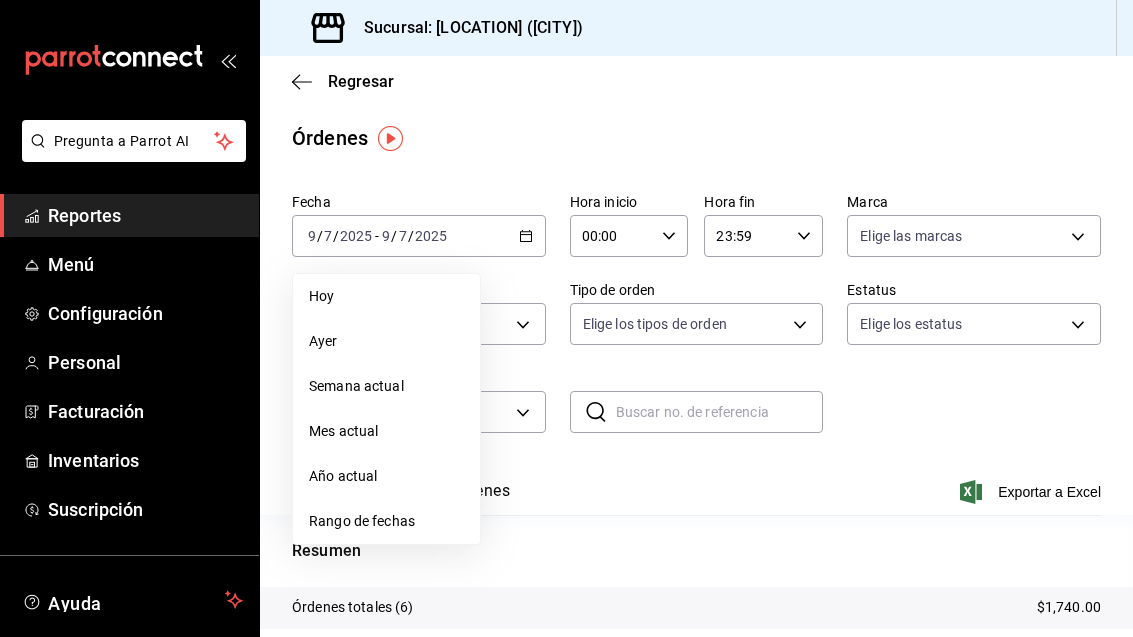 click on "Ayer" at bounding box center (386, 296) 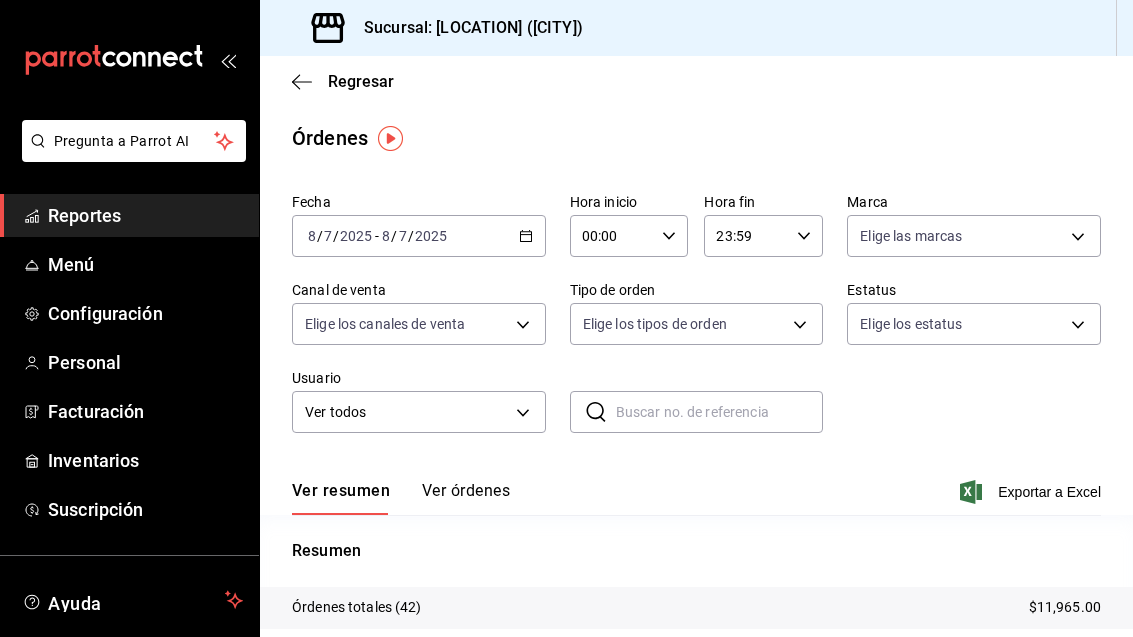 click on "Ver órdenes" at bounding box center (466, 498) 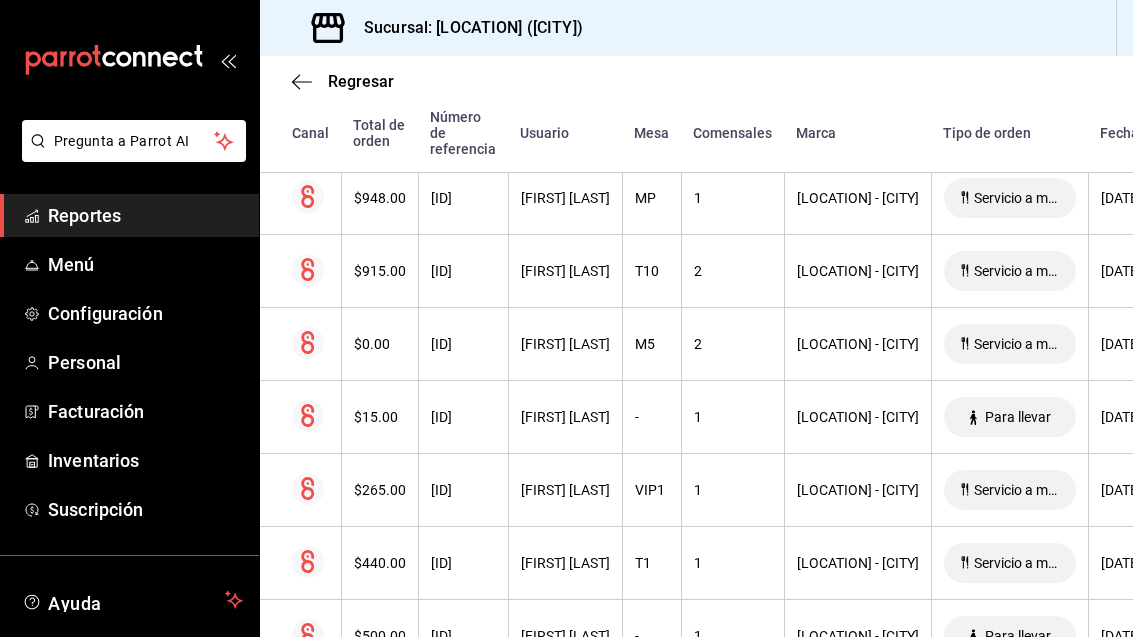 scroll, scrollTop: 3023, scrollLeft: 0, axis: vertical 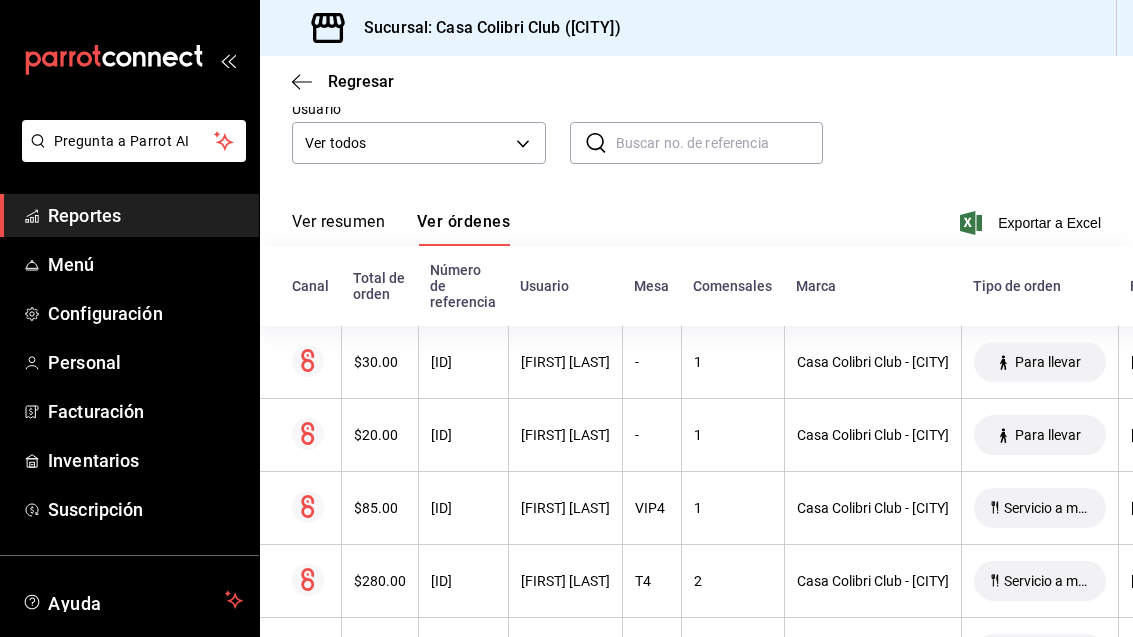 click on "1" at bounding box center [380, 362] 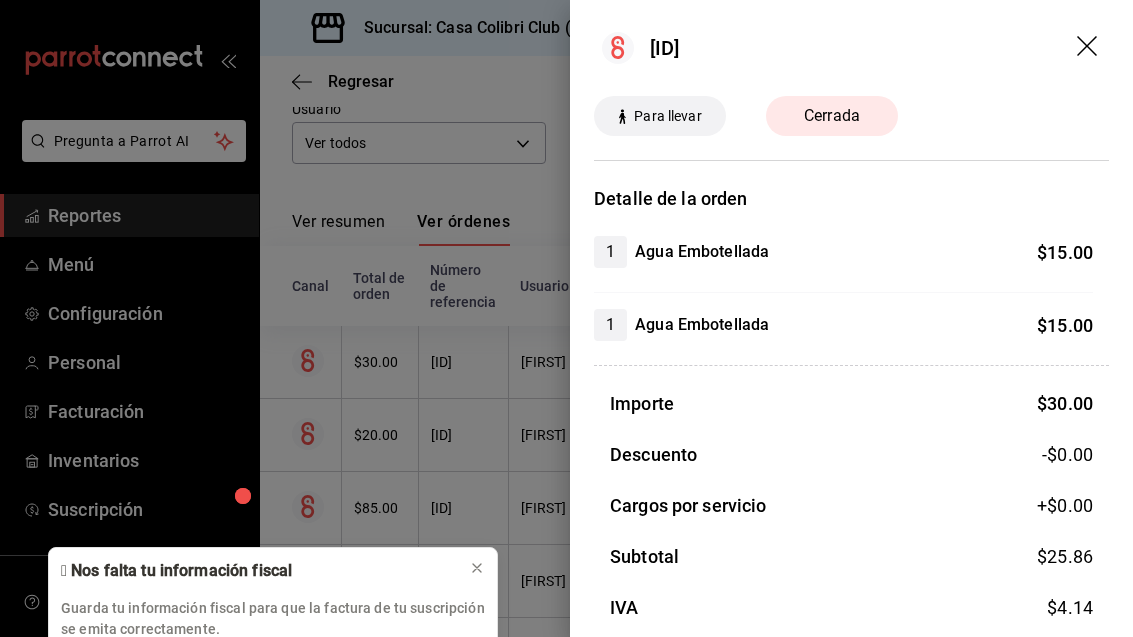scroll, scrollTop: 0, scrollLeft: 0, axis: both 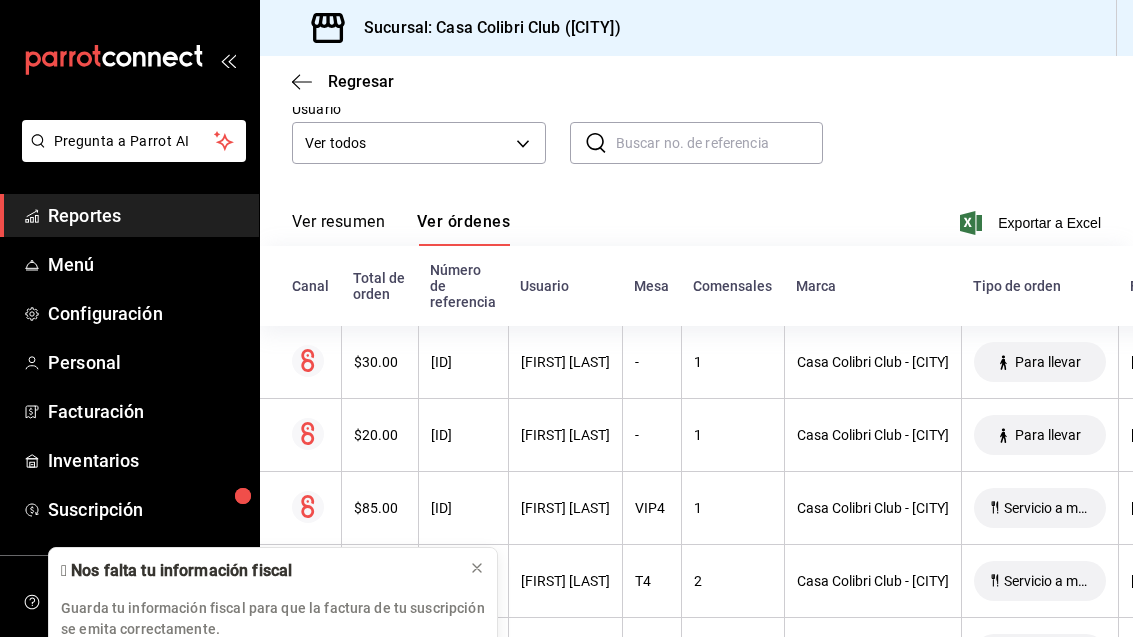 click on "[ID]" at bounding box center (463, 435) 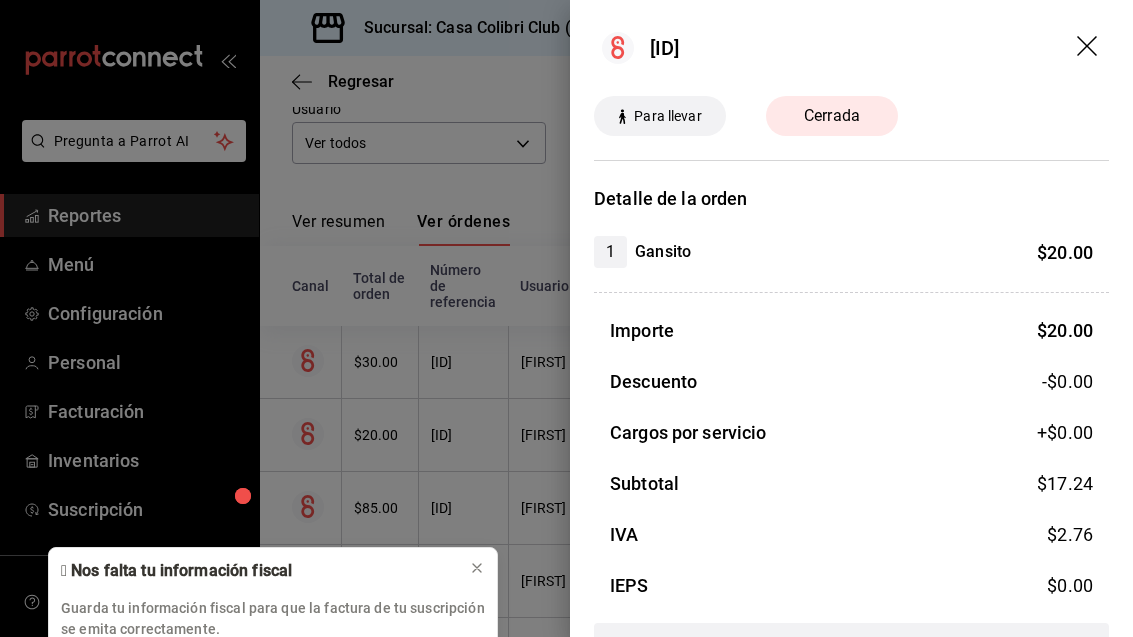click at bounding box center (1087, 46) 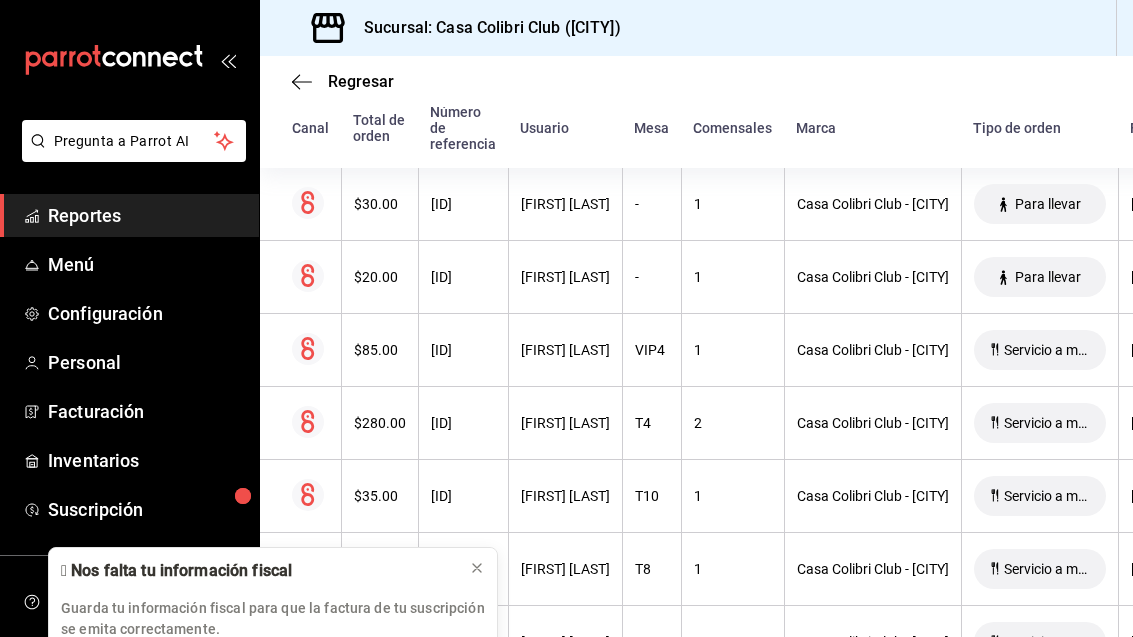 scroll, scrollTop: 426, scrollLeft: 0, axis: vertical 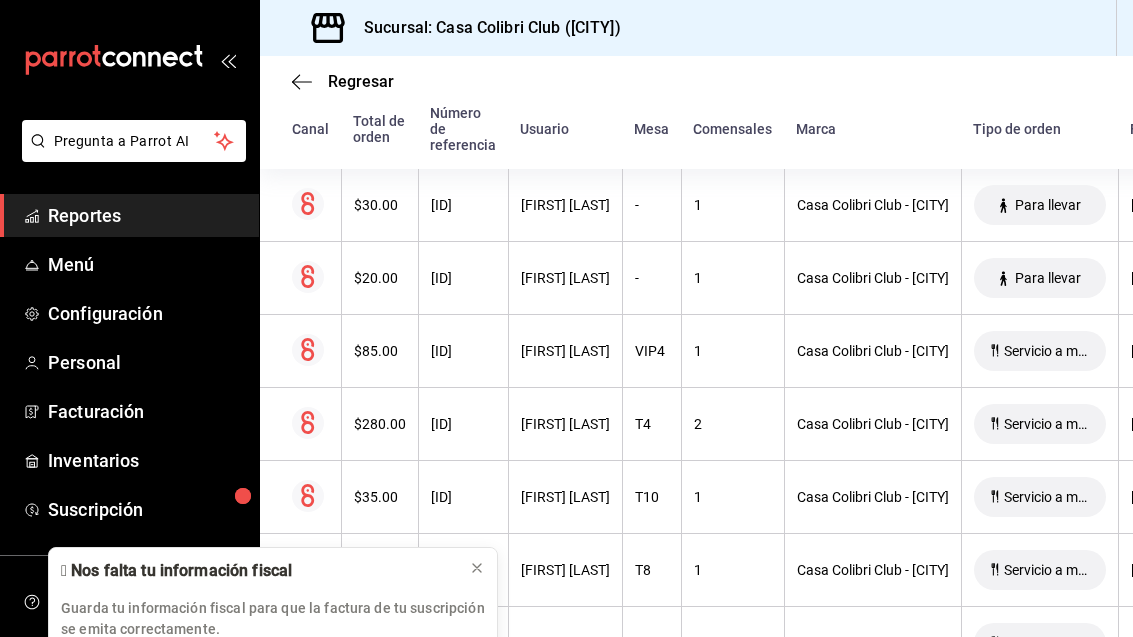 click on "VIP4" at bounding box center [651, 351] 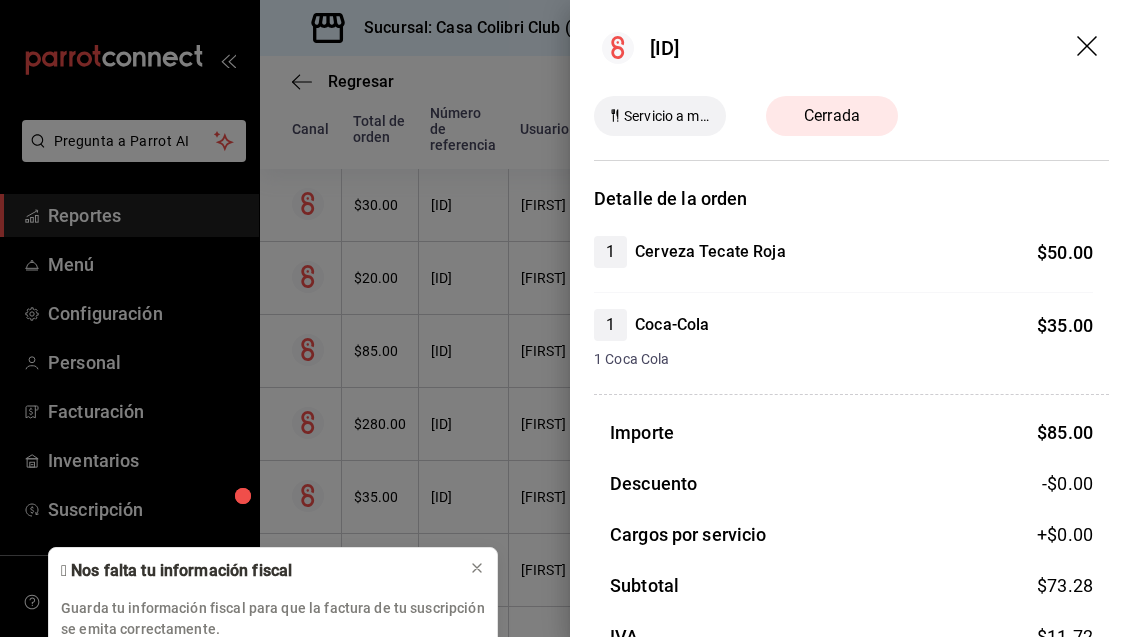 click at bounding box center [1089, 48] 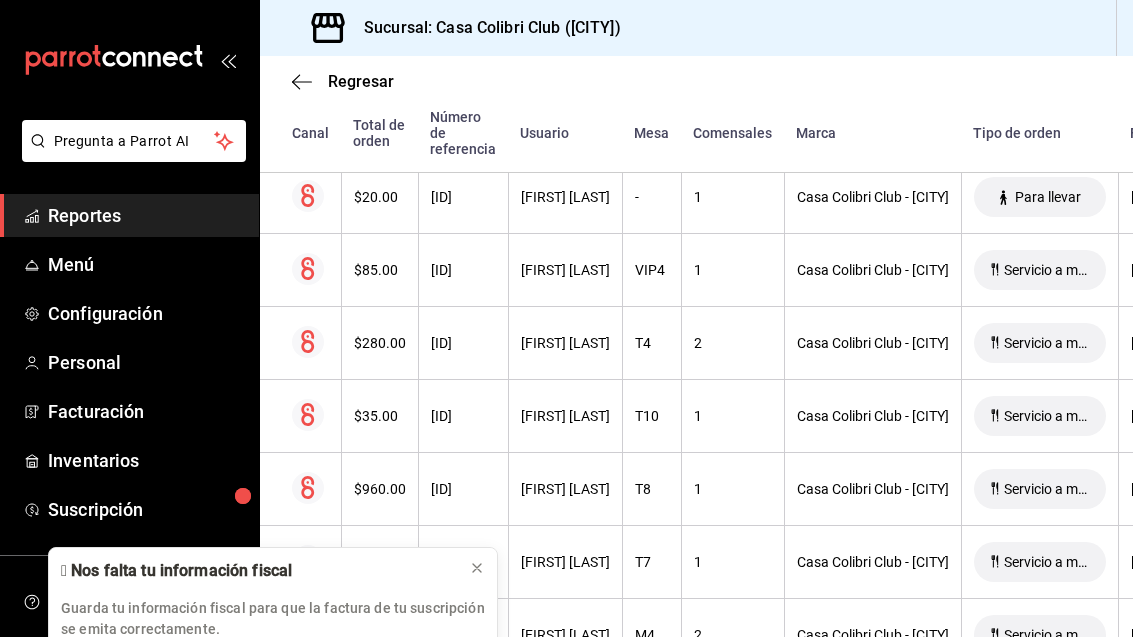 scroll, scrollTop: 544, scrollLeft: 0, axis: vertical 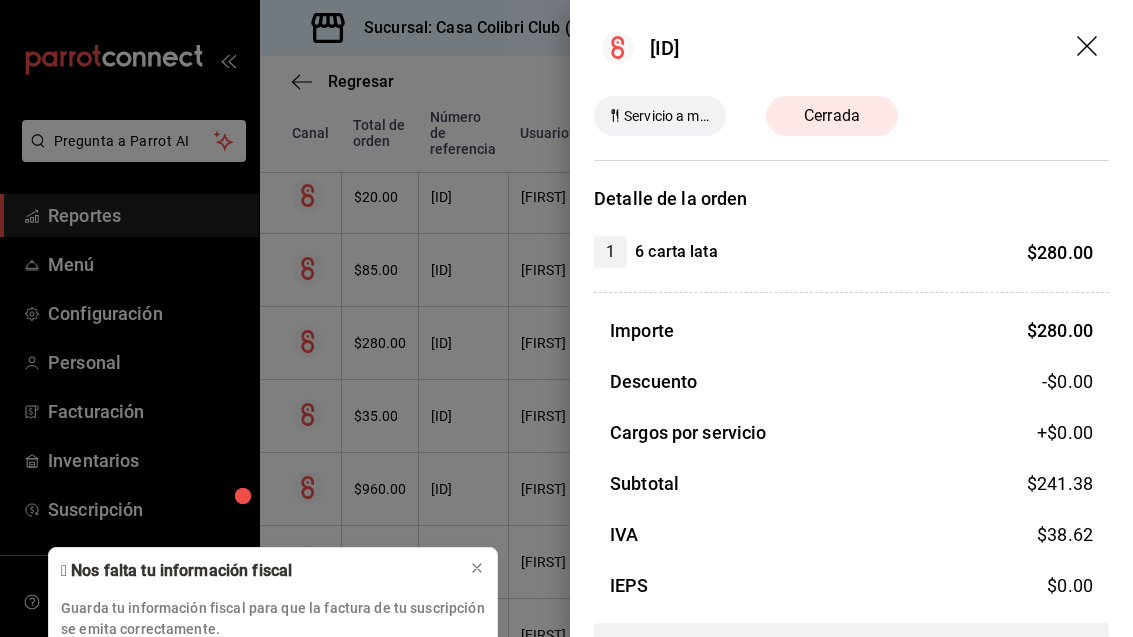 click on "[ID]" at bounding box center [851, 48] 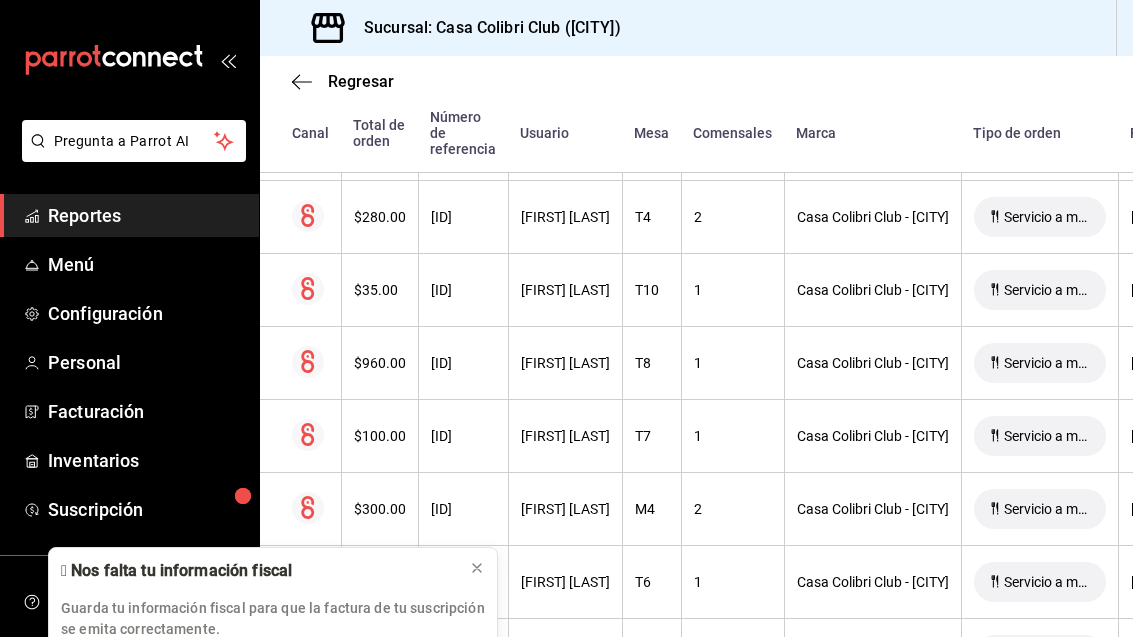 scroll, scrollTop: 670, scrollLeft: 0, axis: vertical 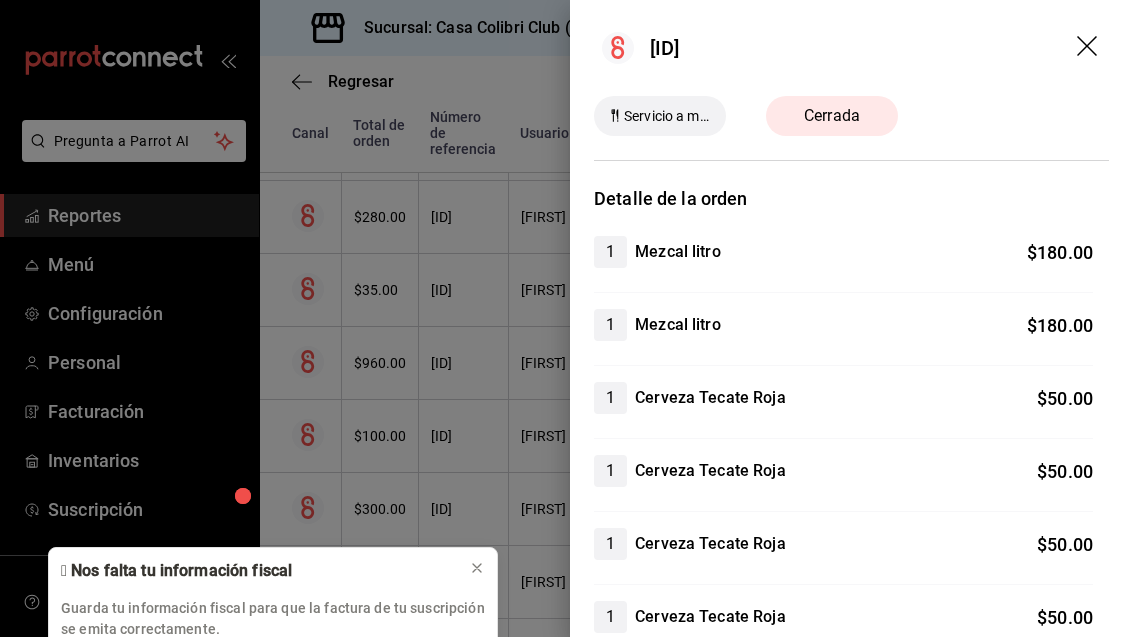 click at bounding box center (1087, 46) 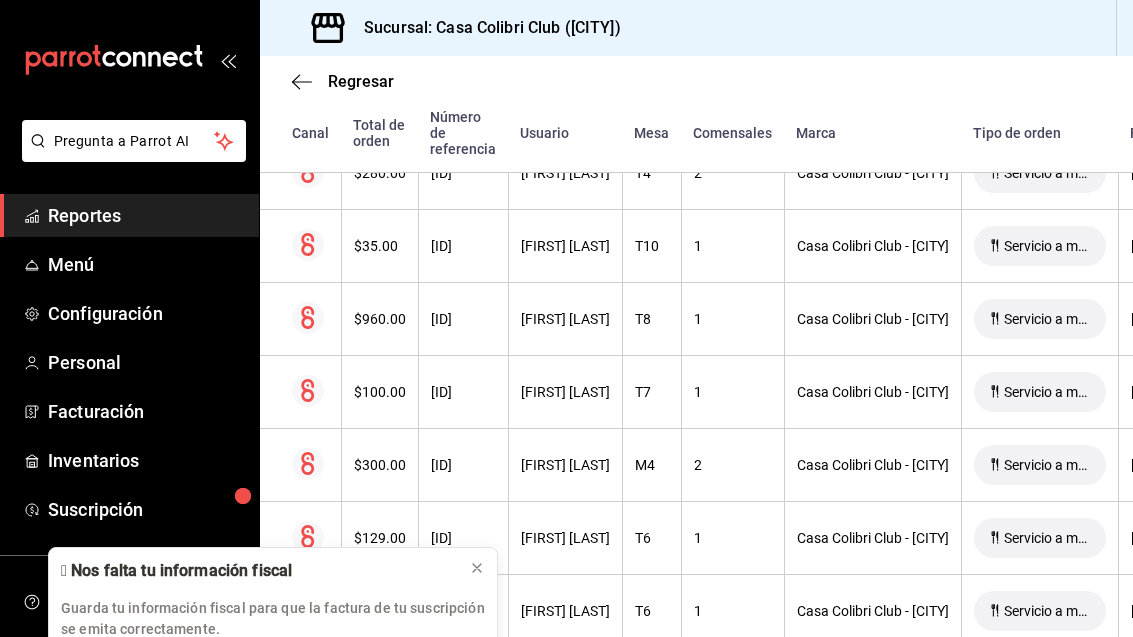 scroll, scrollTop: 716, scrollLeft: 0, axis: vertical 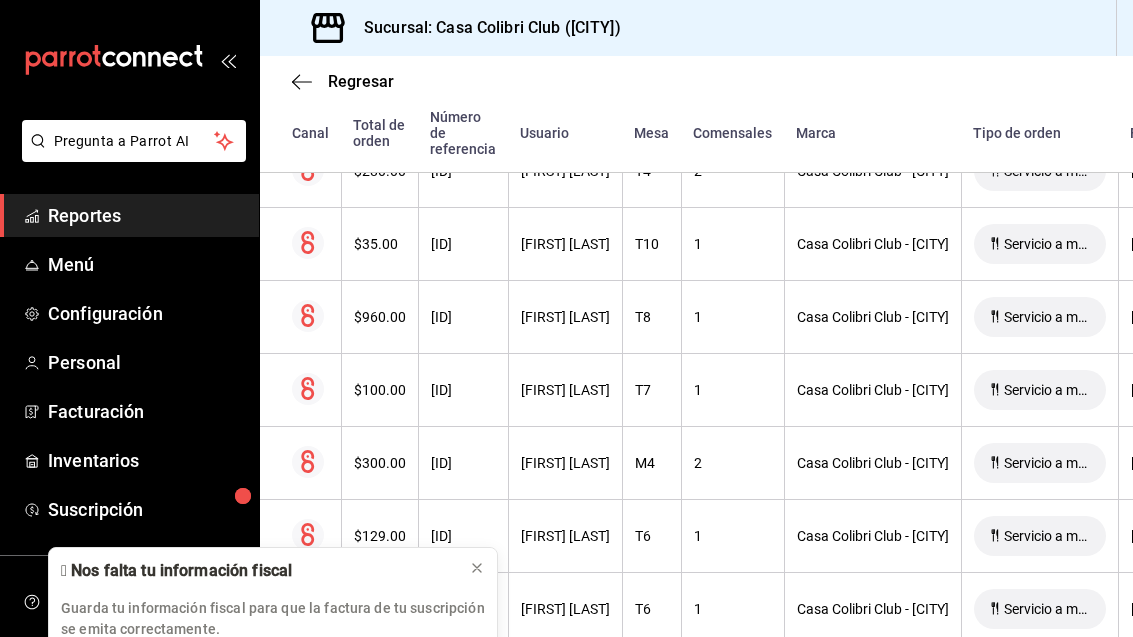 click on "[ID]" at bounding box center [380, 390] 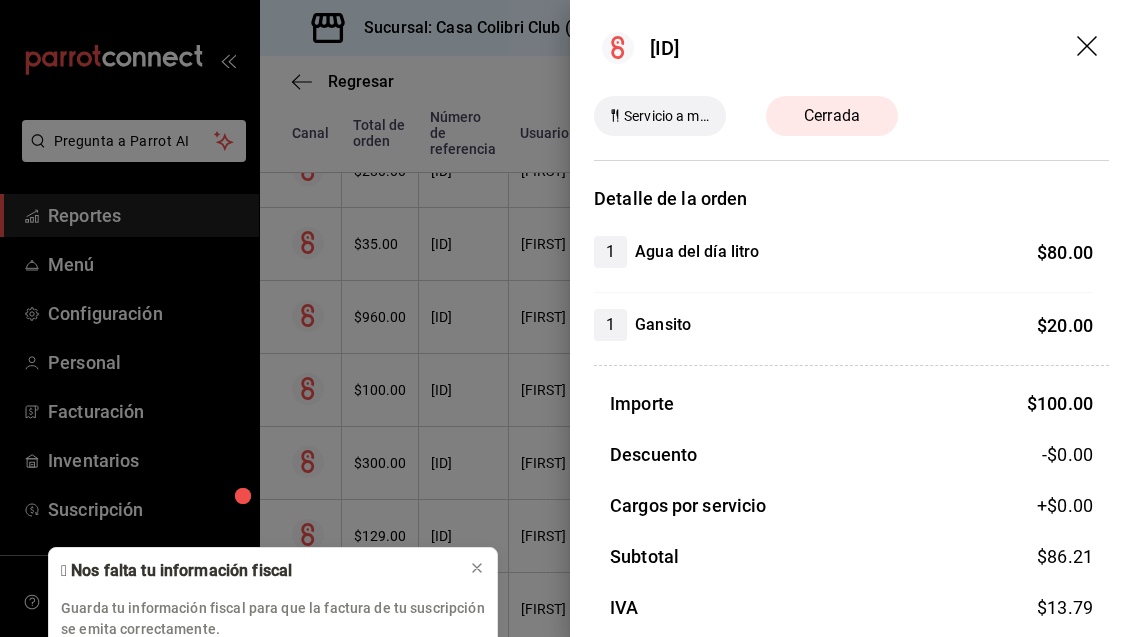click at bounding box center (1089, 48) 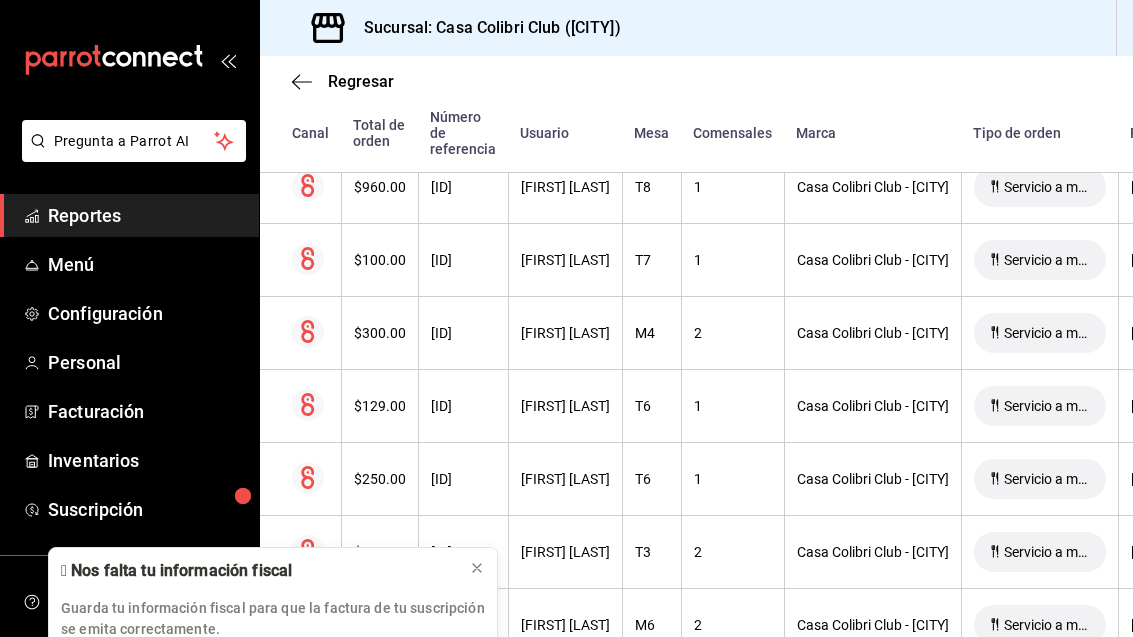 scroll, scrollTop: 851, scrollLeft: 0, axis: vertical 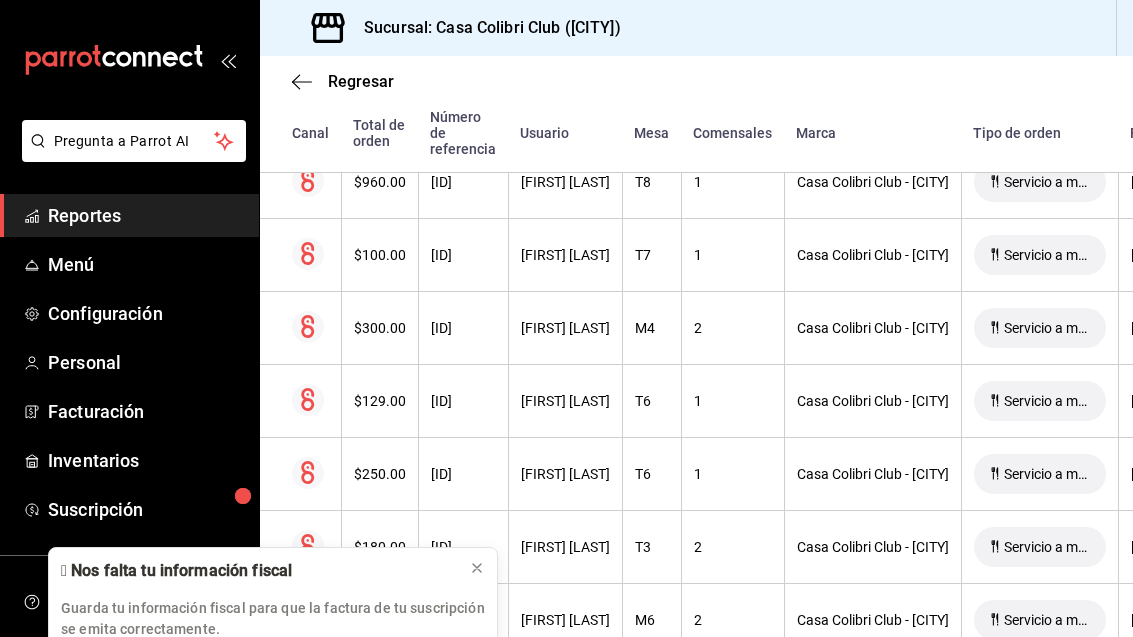 click on "T6" at bounding box center (380, 401) 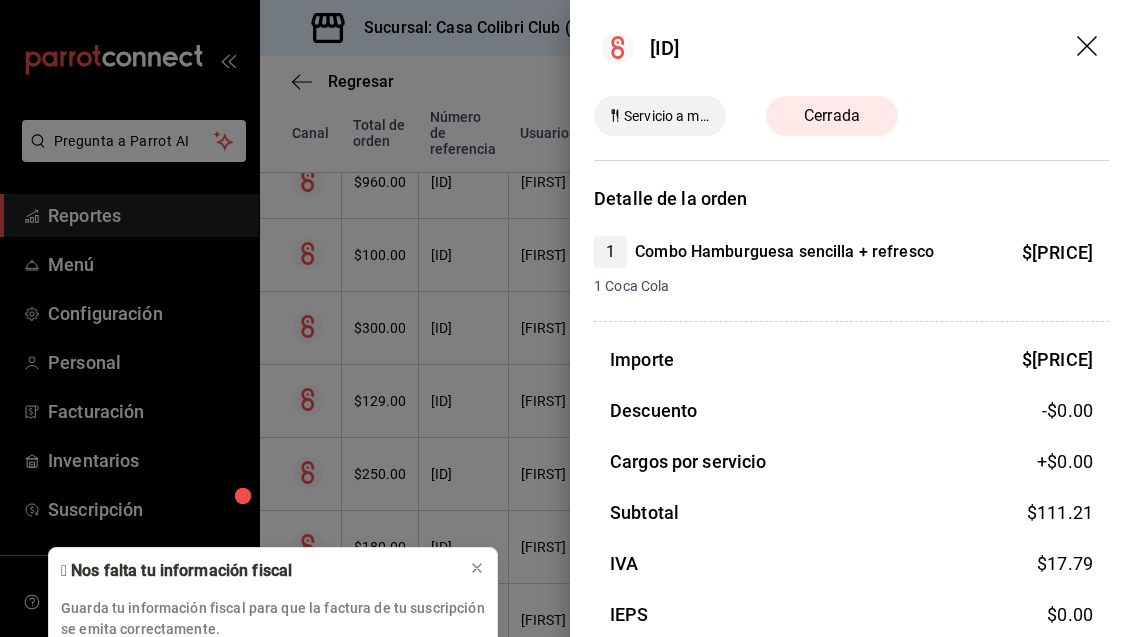 scroll, scrollTop: 0, scrollLeft: 0, axis: both 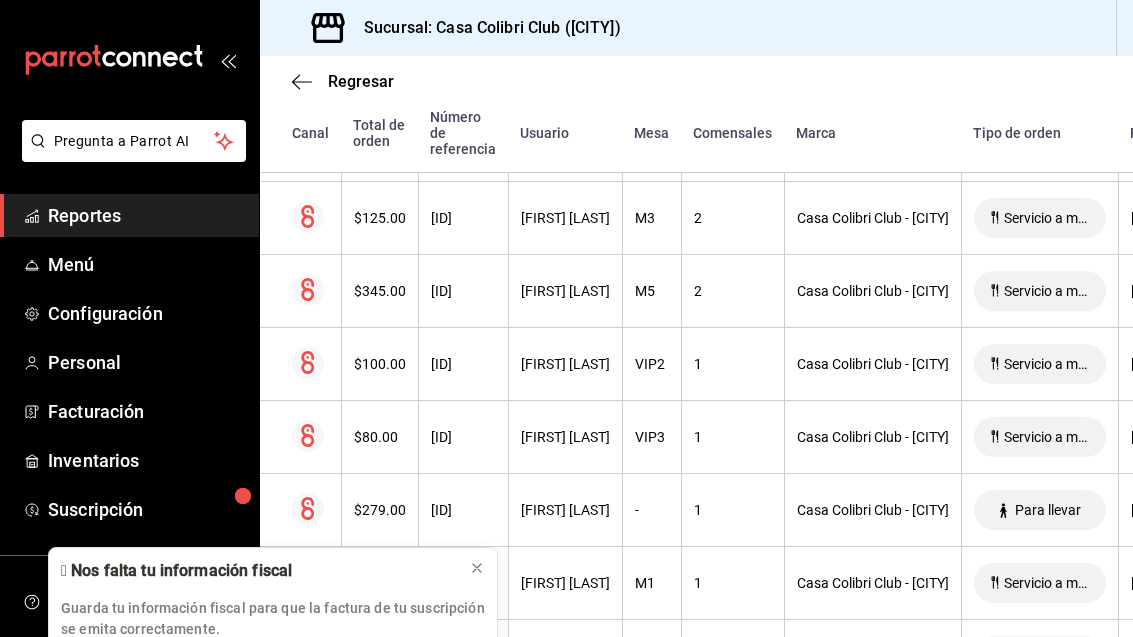 click on "$100.00" at bounding box center (379, 364) 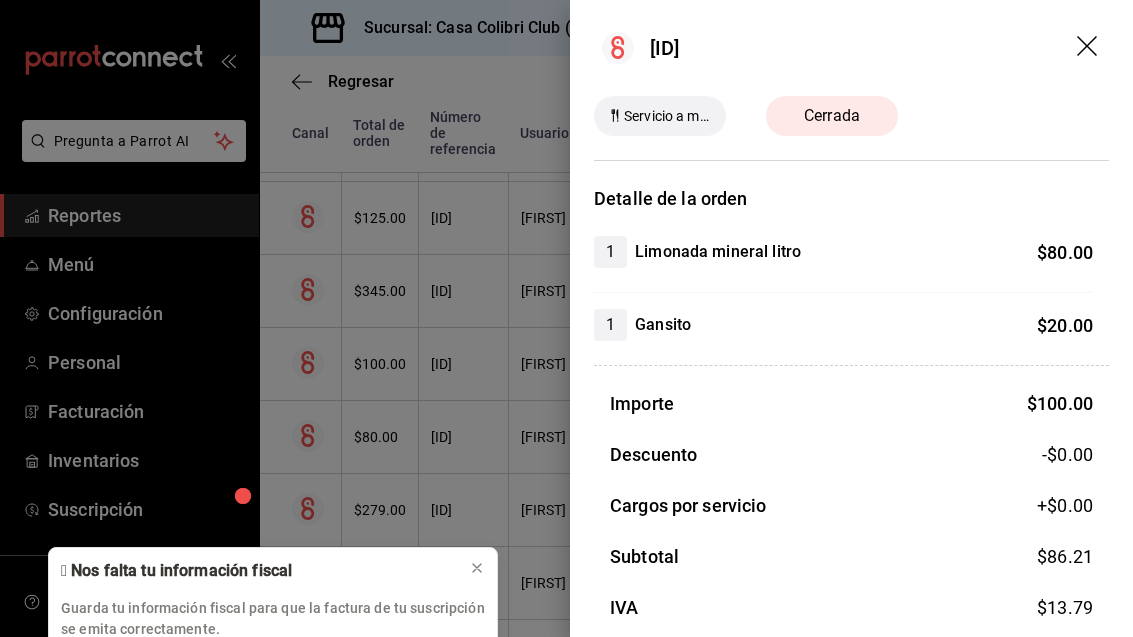 click at bounding box center (1089, 48) 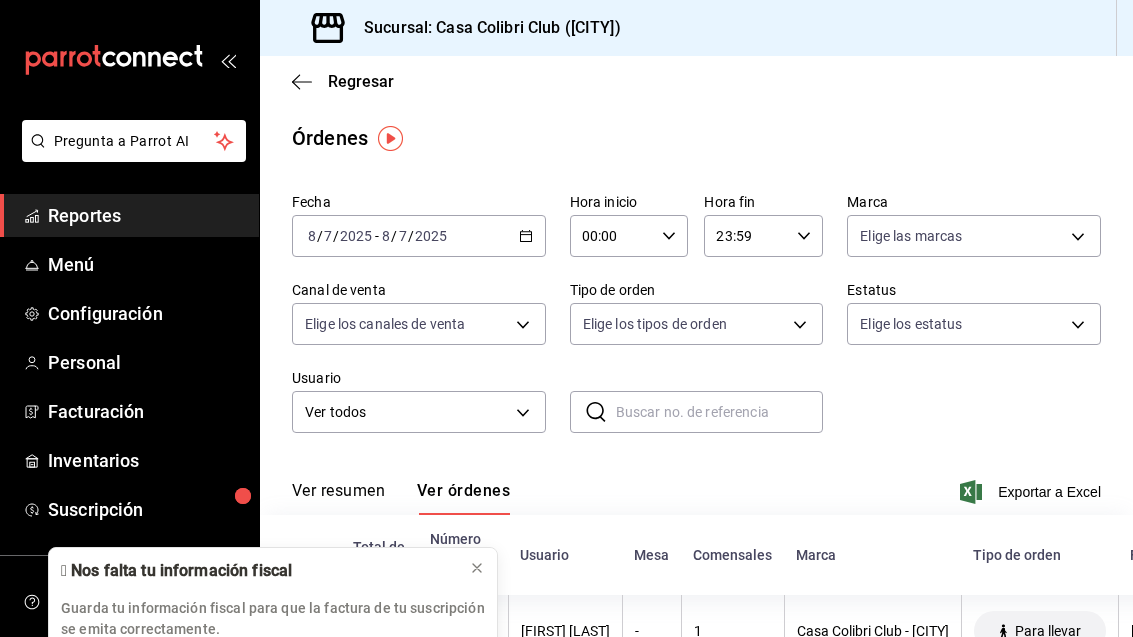 scroll, scrollTop: 0, scrollLeft: 0, axis: both 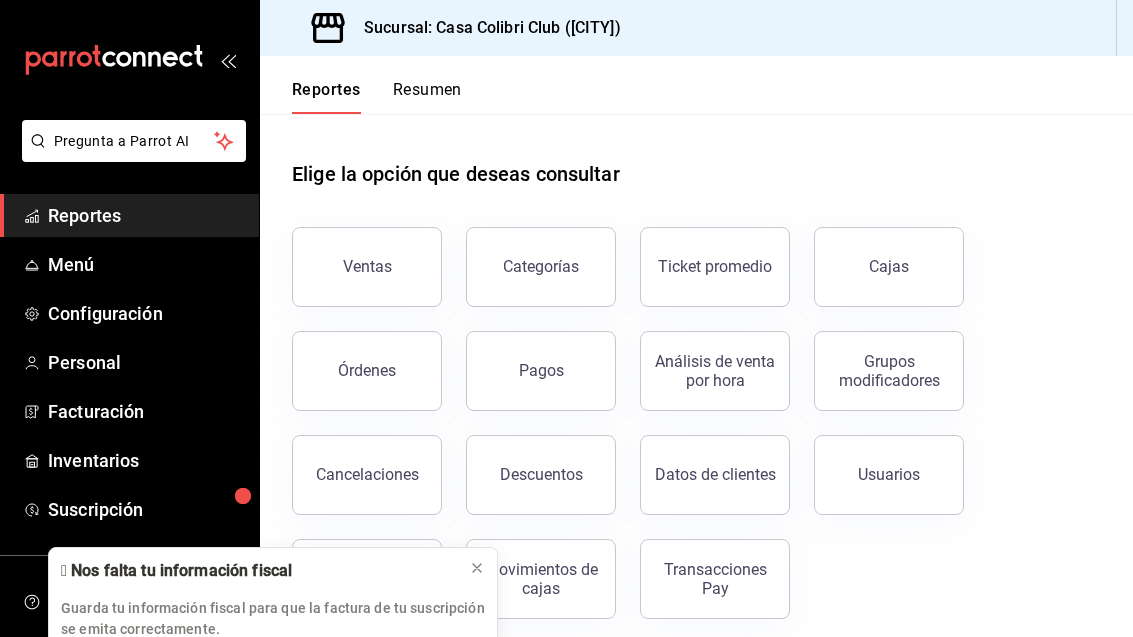 click on "Cajas" at bounding box center (889, 267) 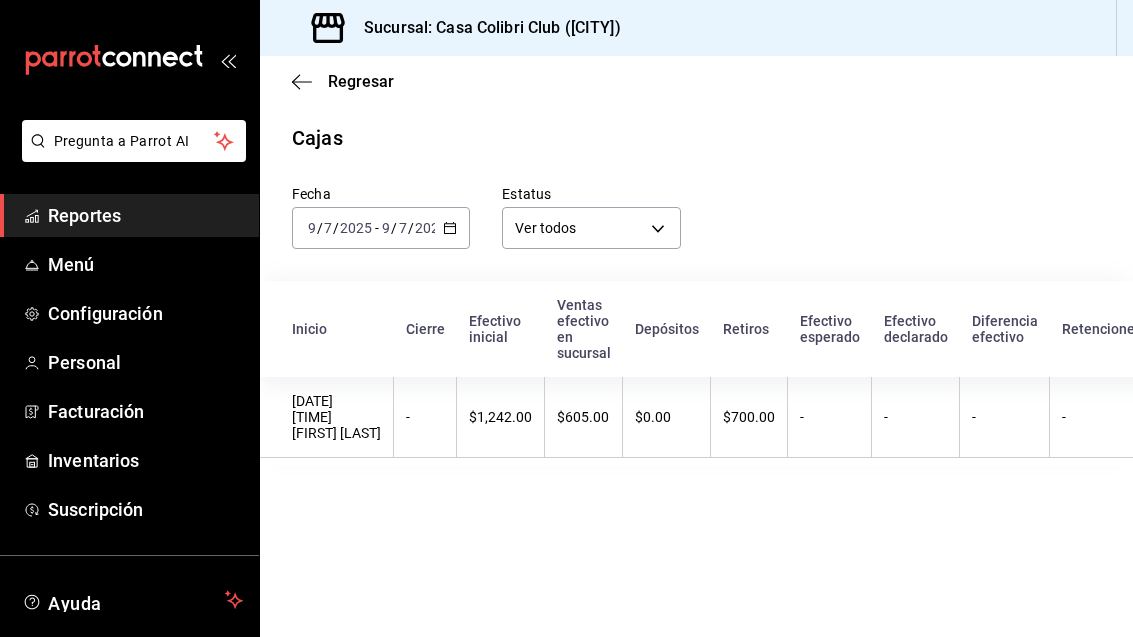 click on "Reportes" at bounding box center (145, 215) 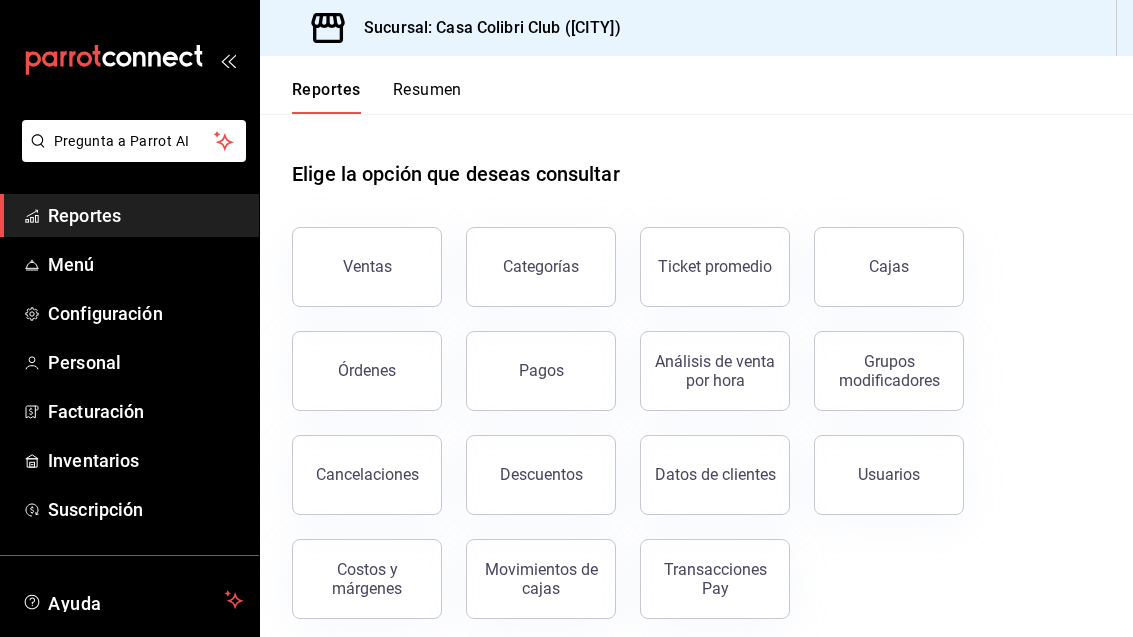 click on "Cajas" at bounding box center [889, 266] 